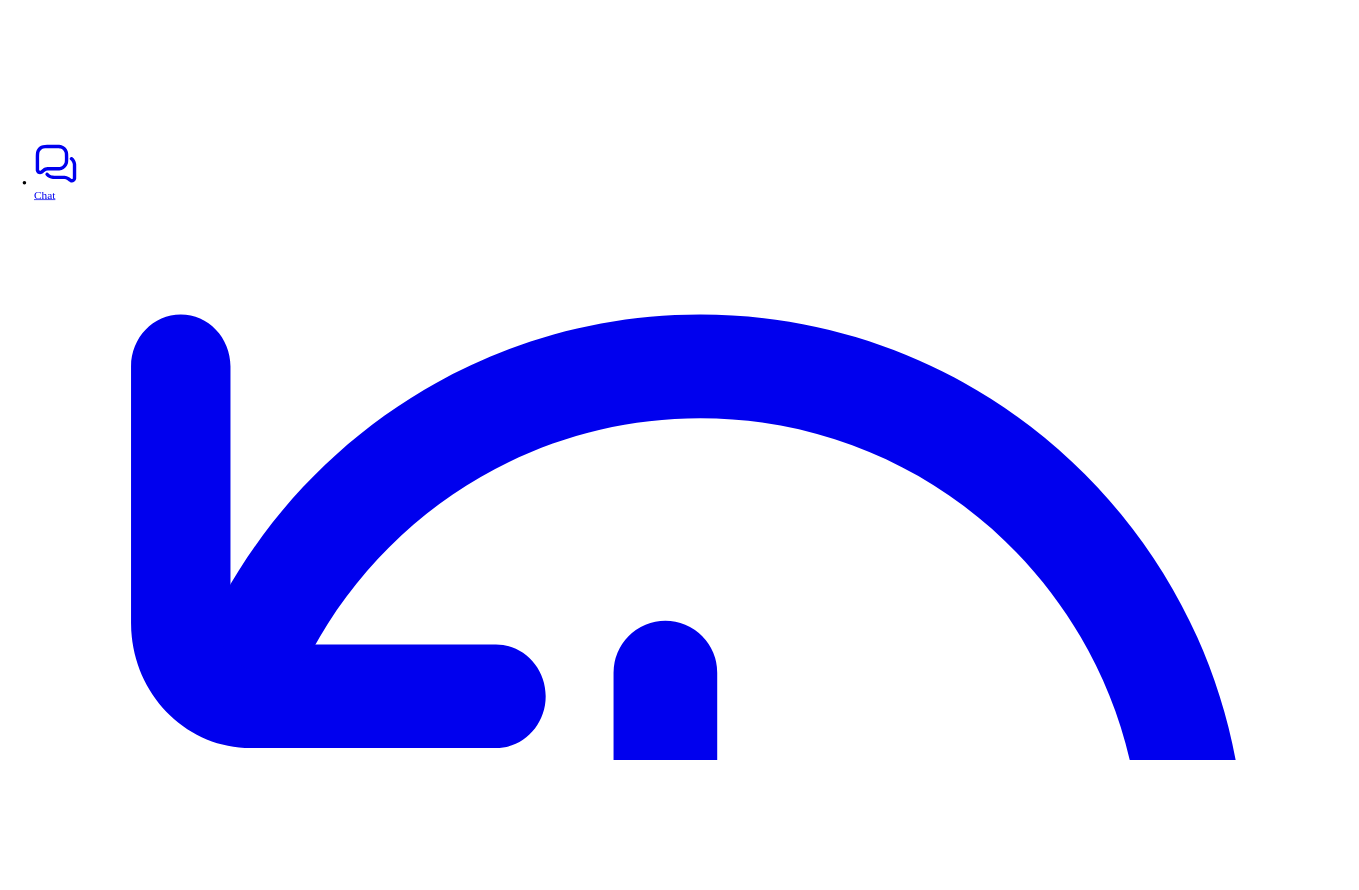 scroll, scrollTop: 0, scrollLeft: 0, axis: both 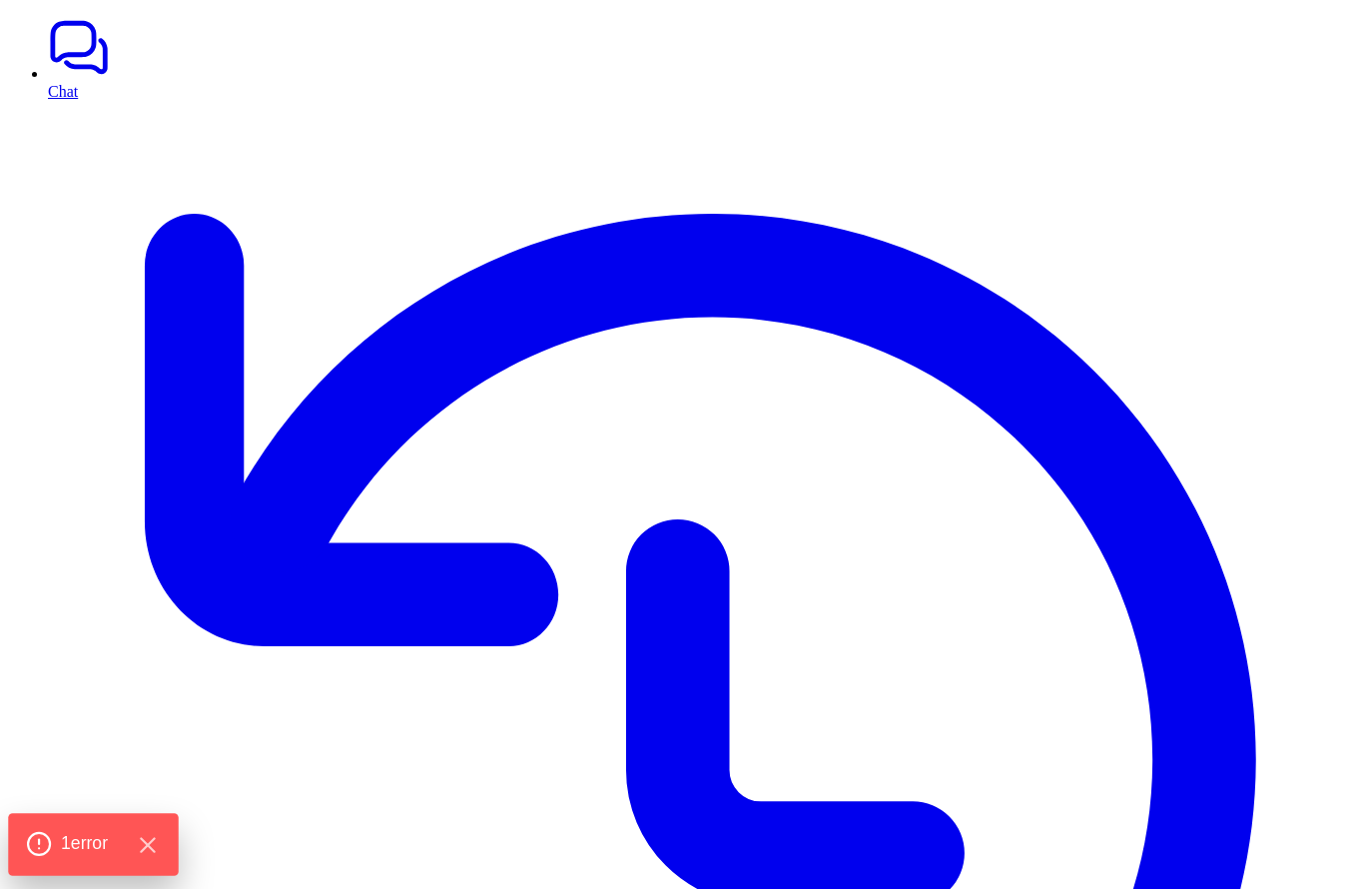 click on "1  error" 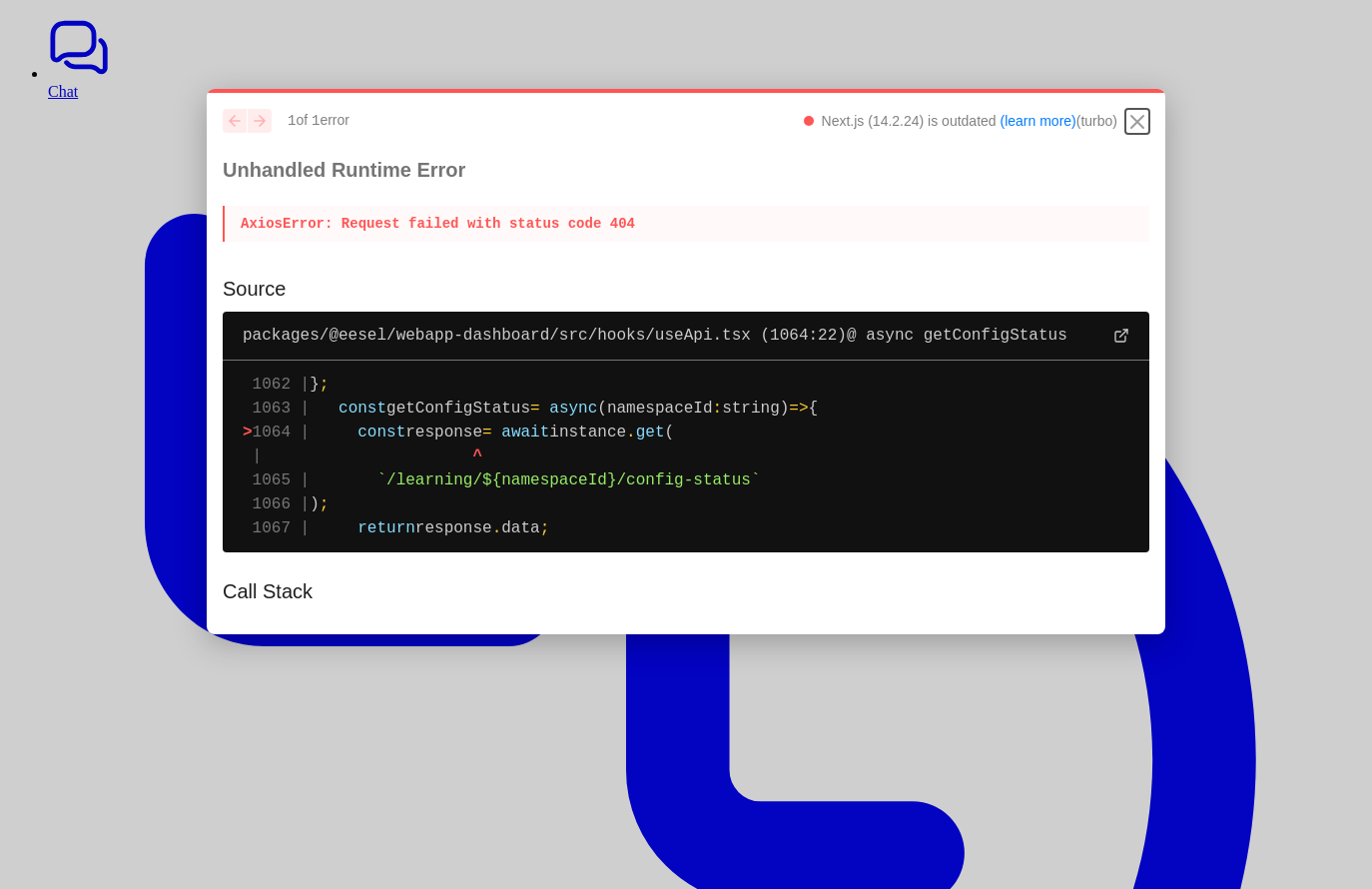 click 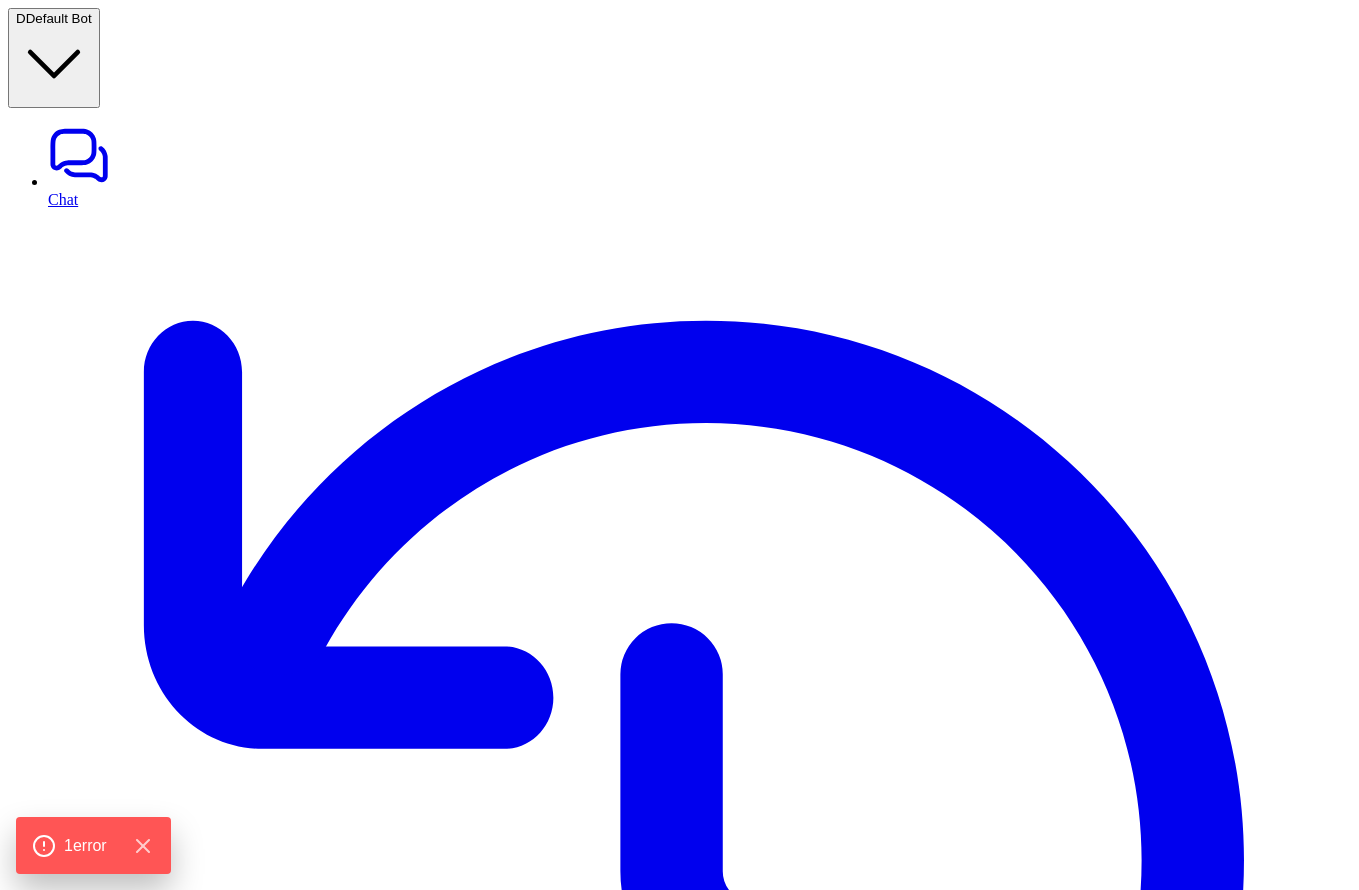 type on "**********" 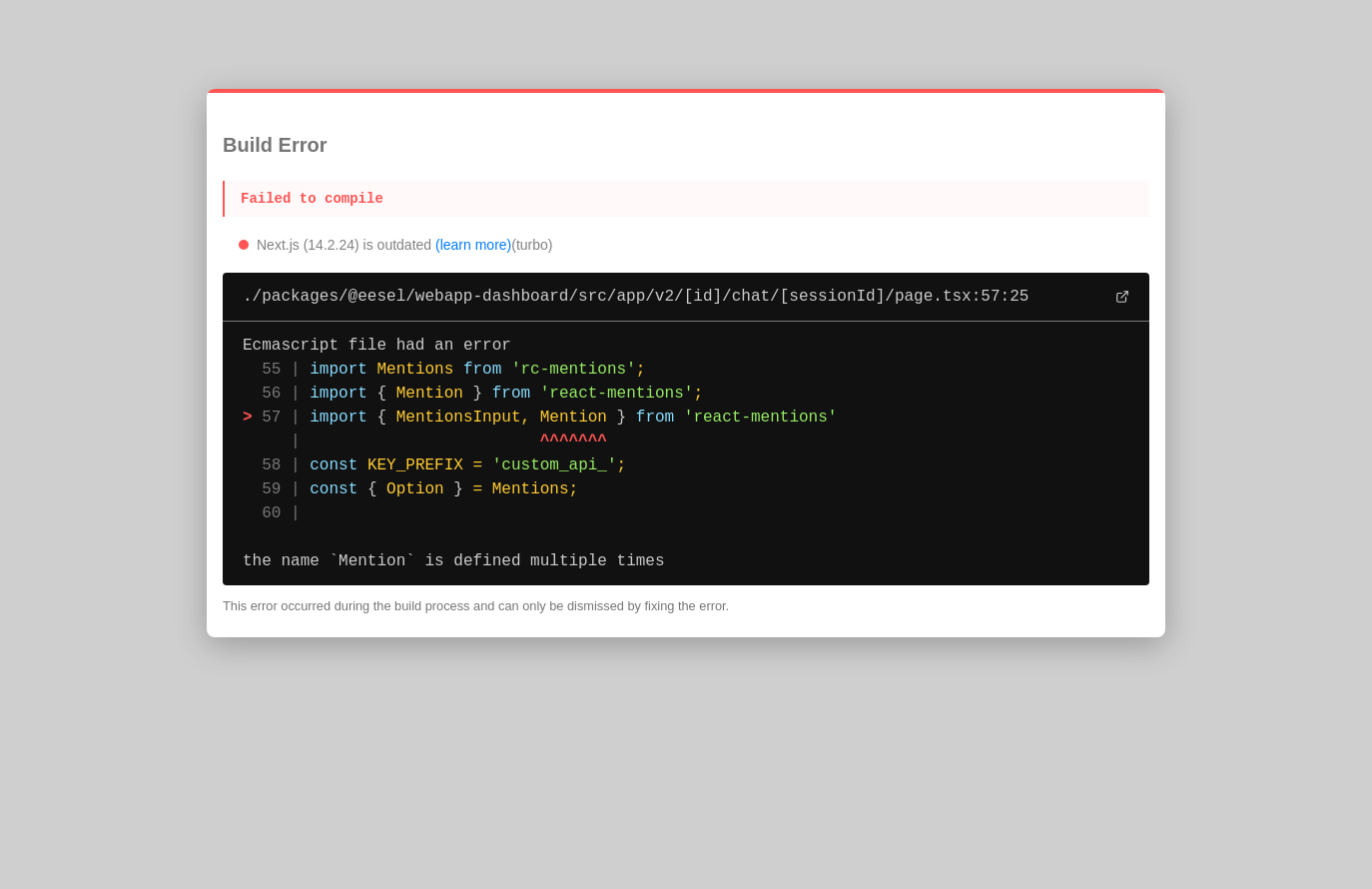 scroll, scrollTop: 0, scrollLeft: 0, axis: both 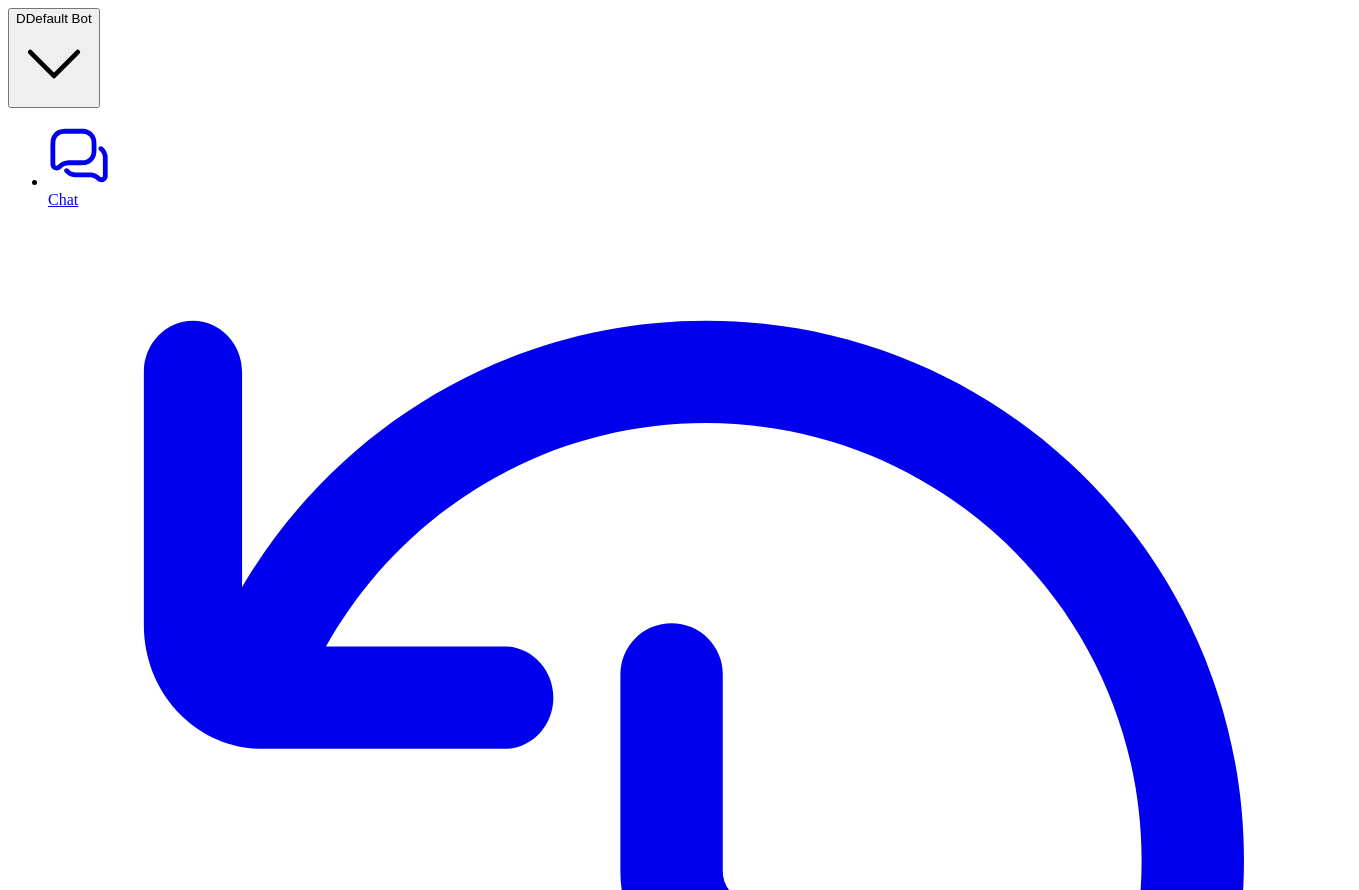 click at bounding box center (679, 9789) 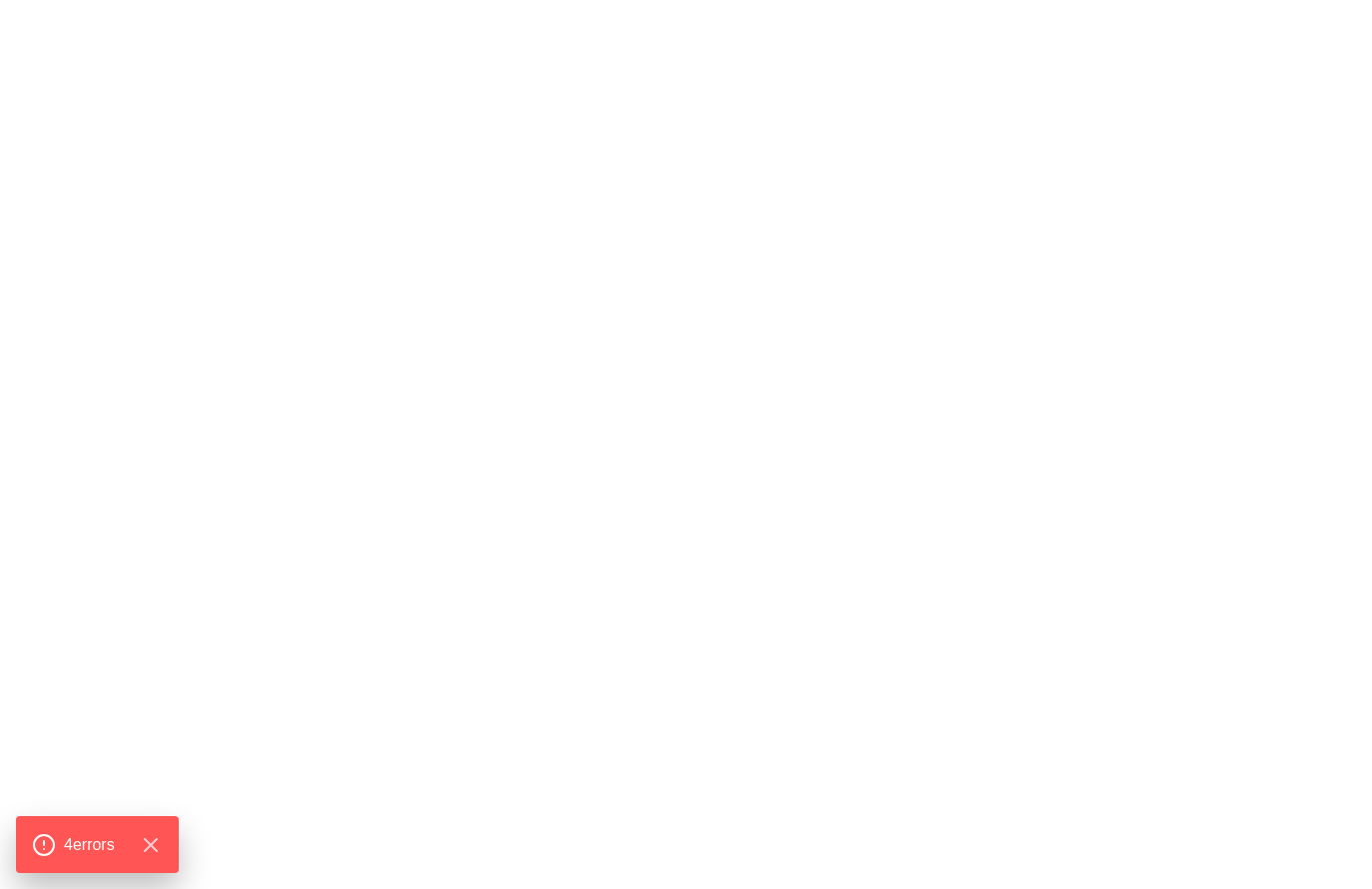 scroll, scrollTop: 0, scrollLeft: 0, axis: both 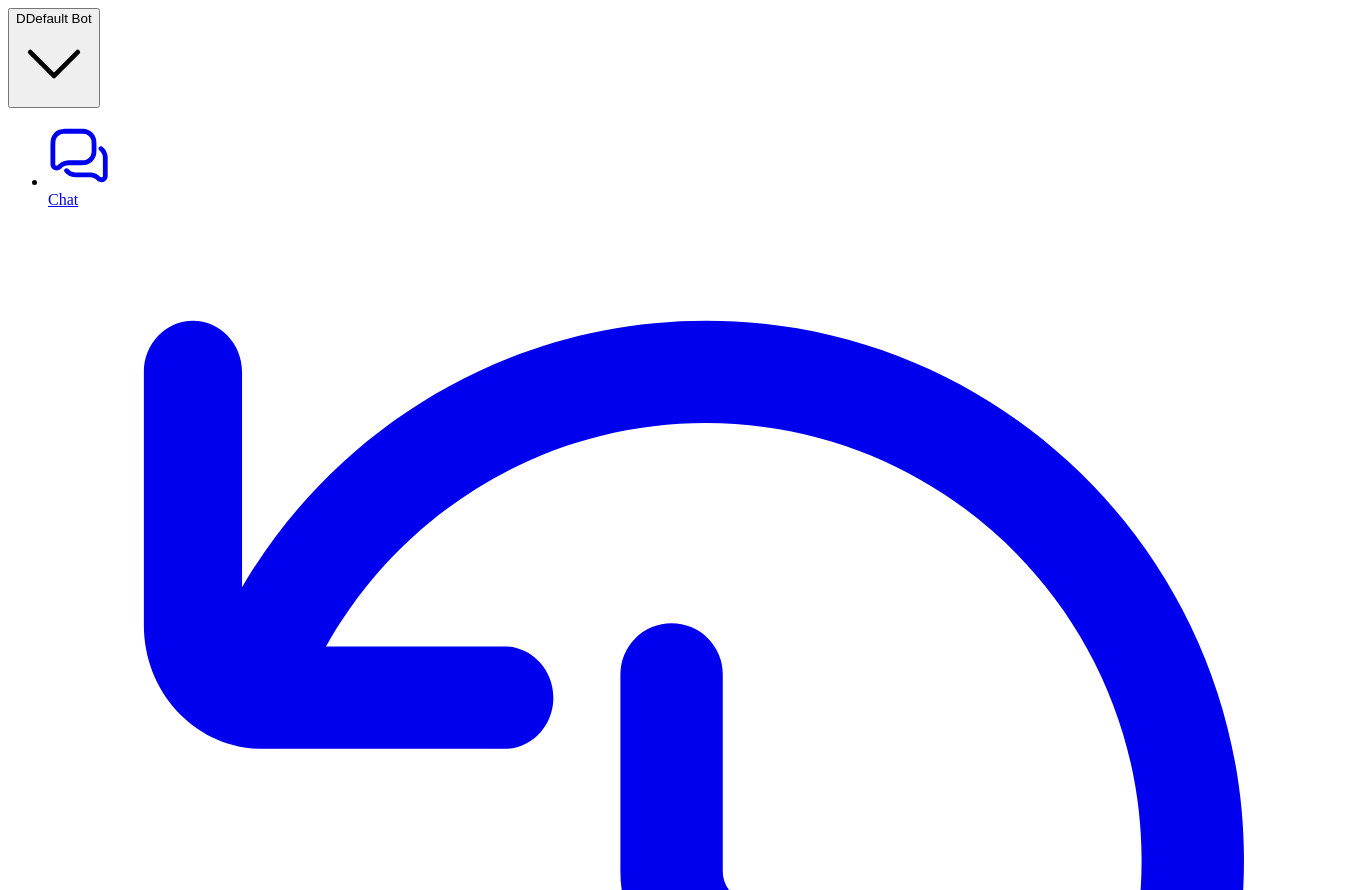 click at bounding box center [679, 9825] 